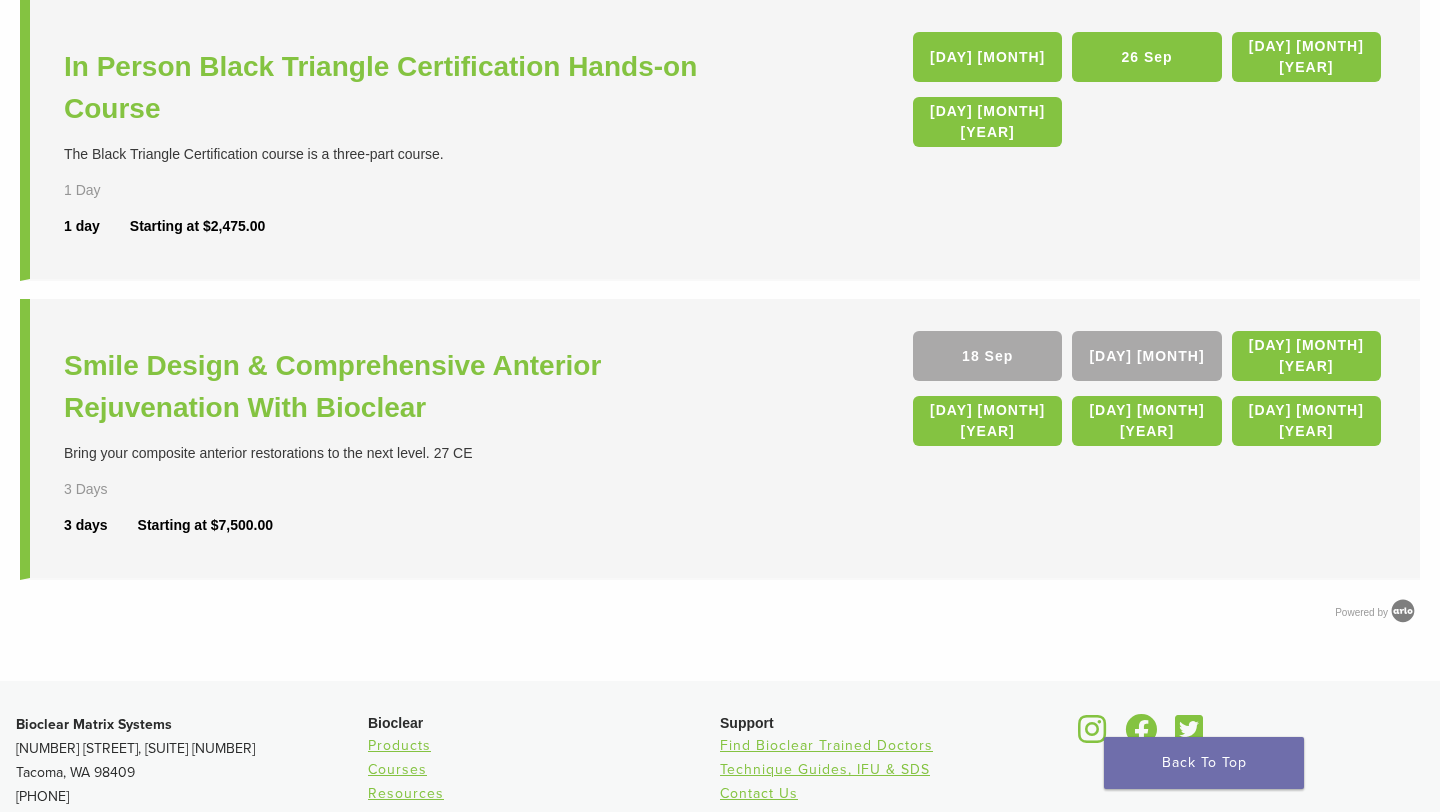 scroll, scrollTop: 826, scrollLeft: 0, axis: vertical 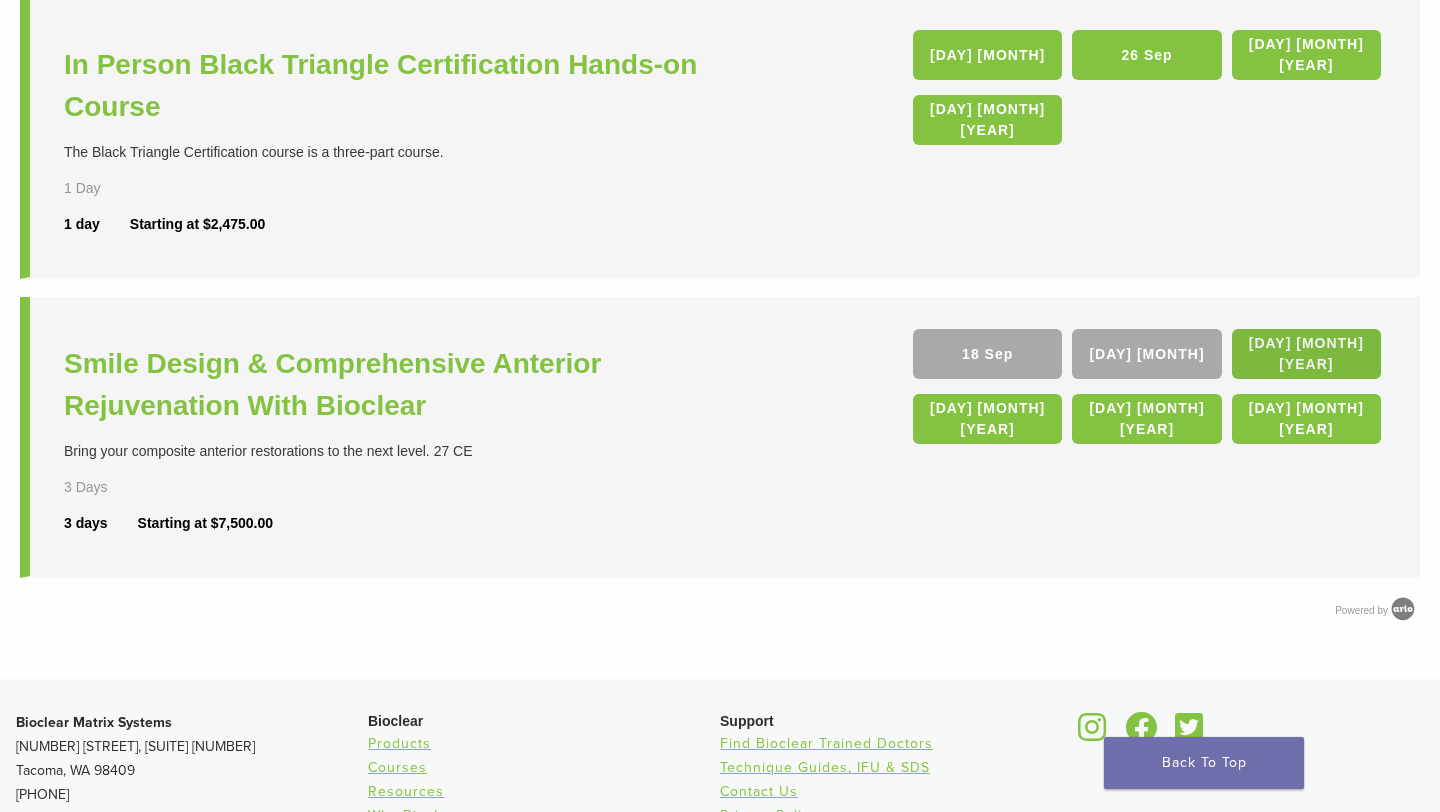 click on "[DAY] [MONTH] [YEAR]" at bounding box center (1306, 354) 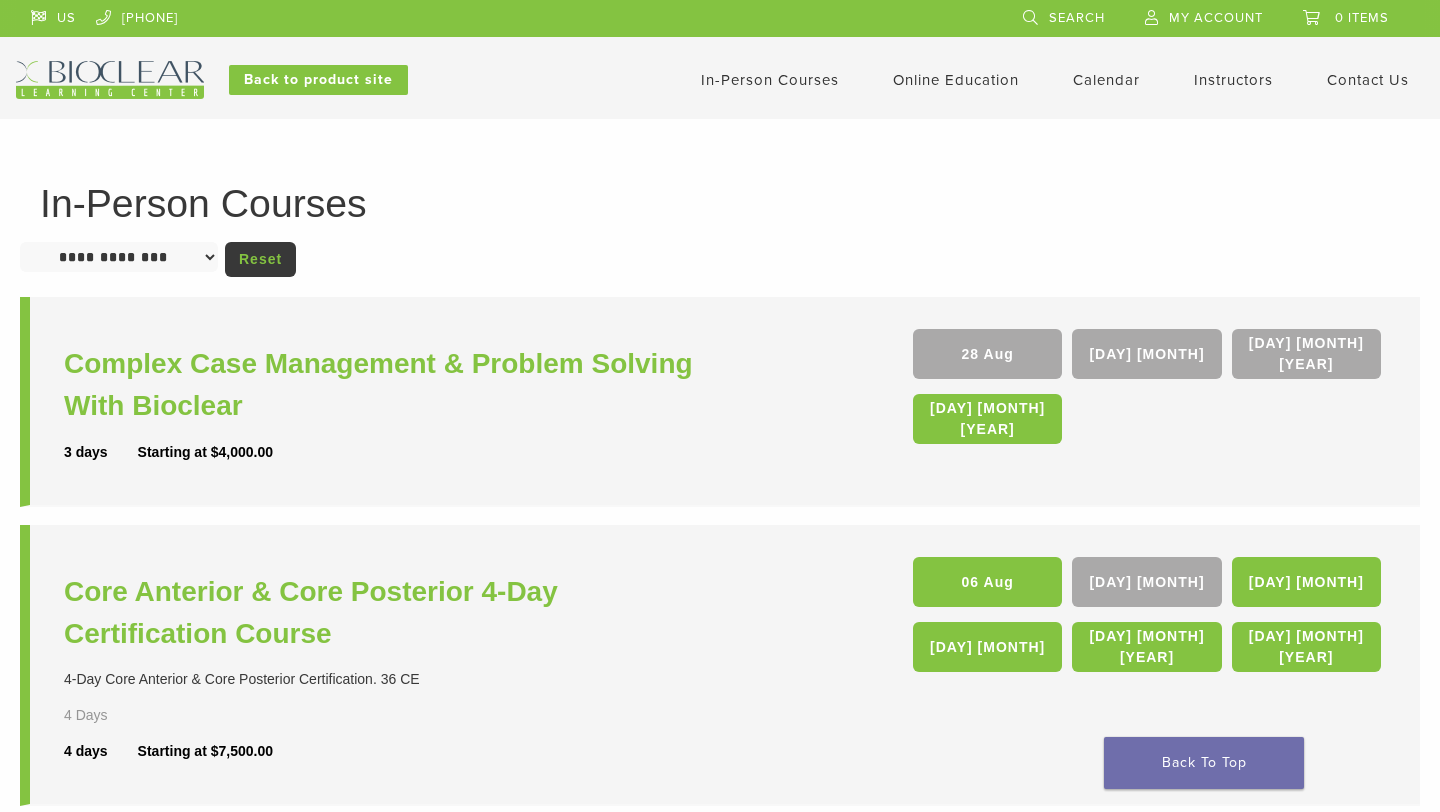 scroll, scrollTop: 826, scrollLeft: 0, axis: vertical 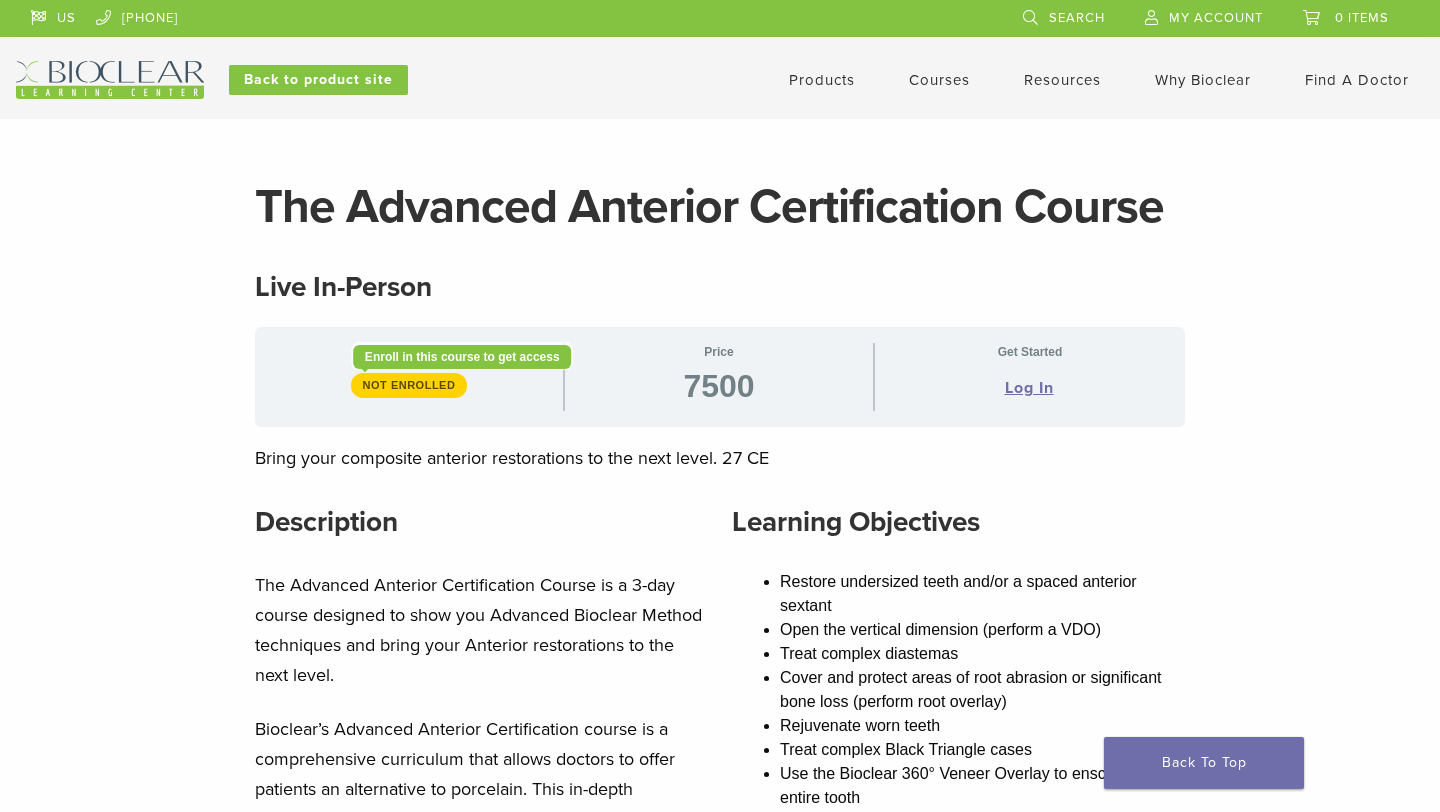 click on "Not Enrolled" at bounding box center [409, 385] 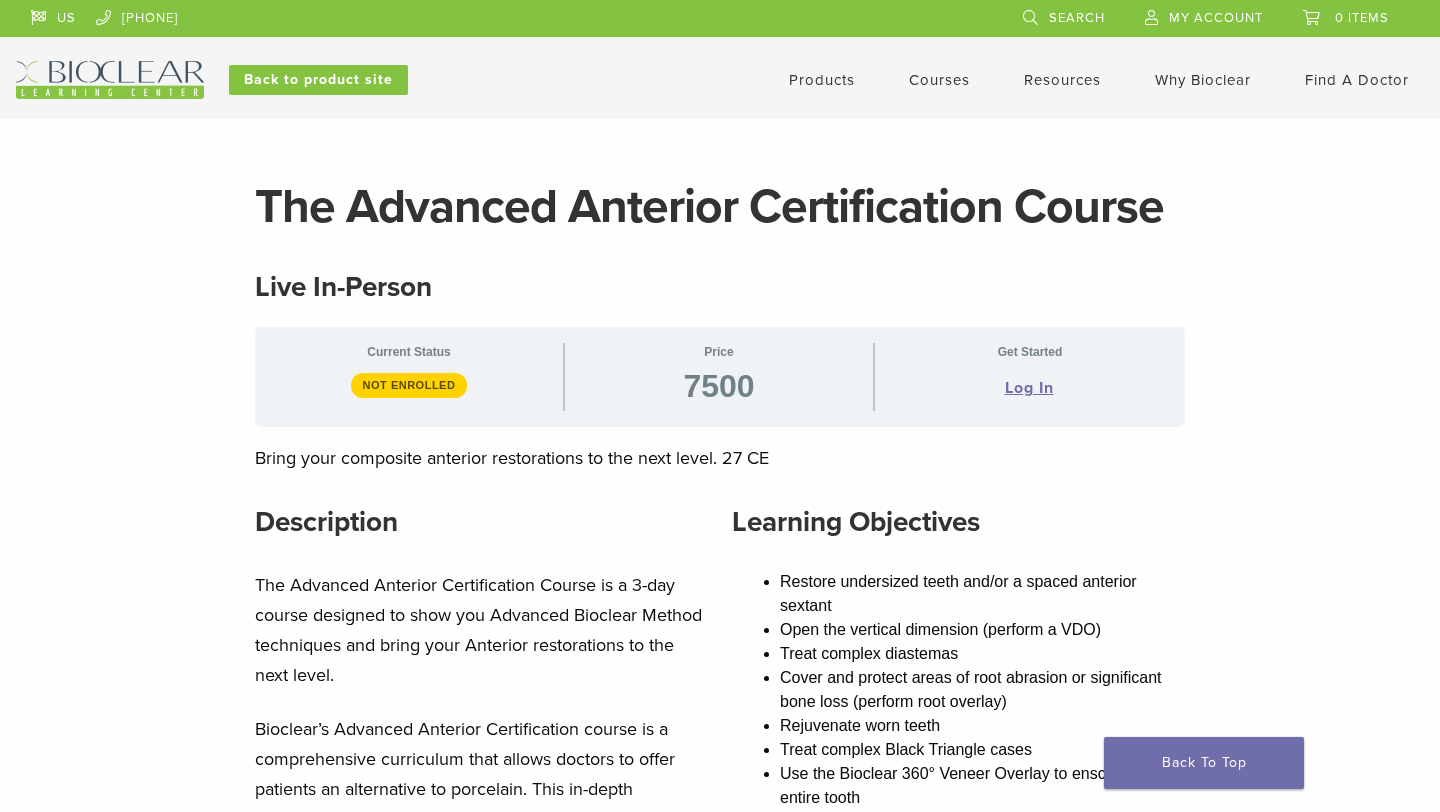 click on "Log In" at bounding box center (1029, 388) 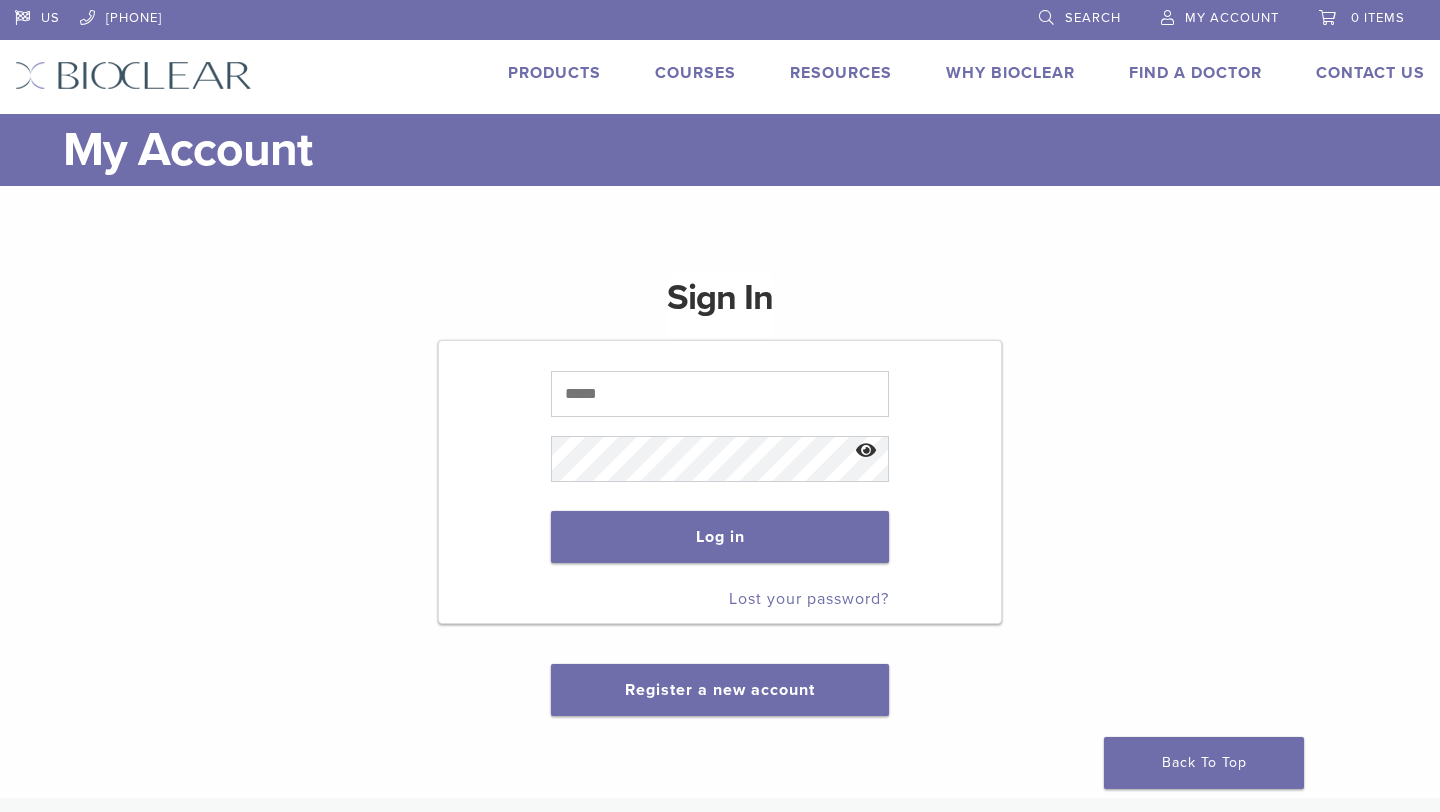 scroll, scrollTop: 0, scrollLeft: 0, axis: both 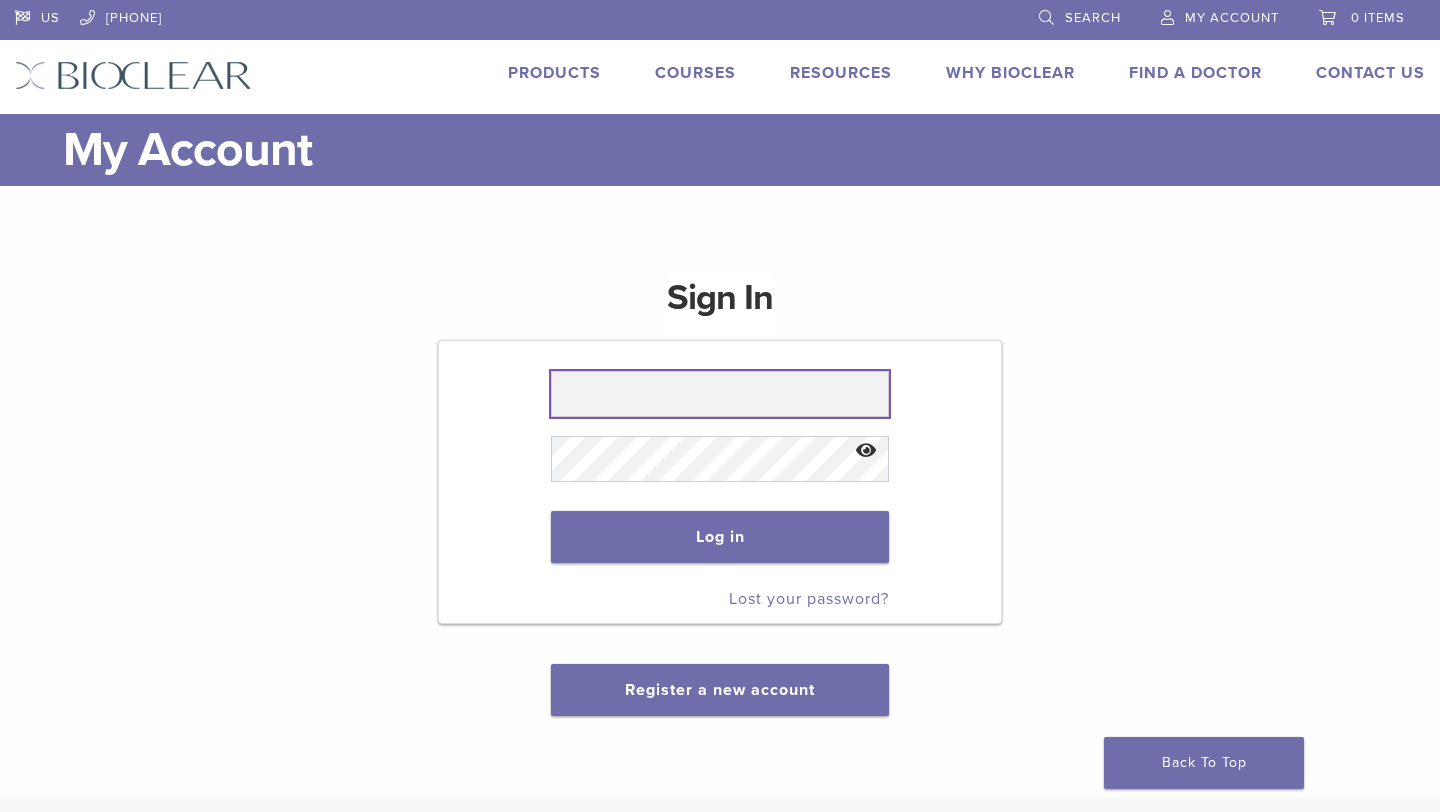 click at bounding box center (719, 394) 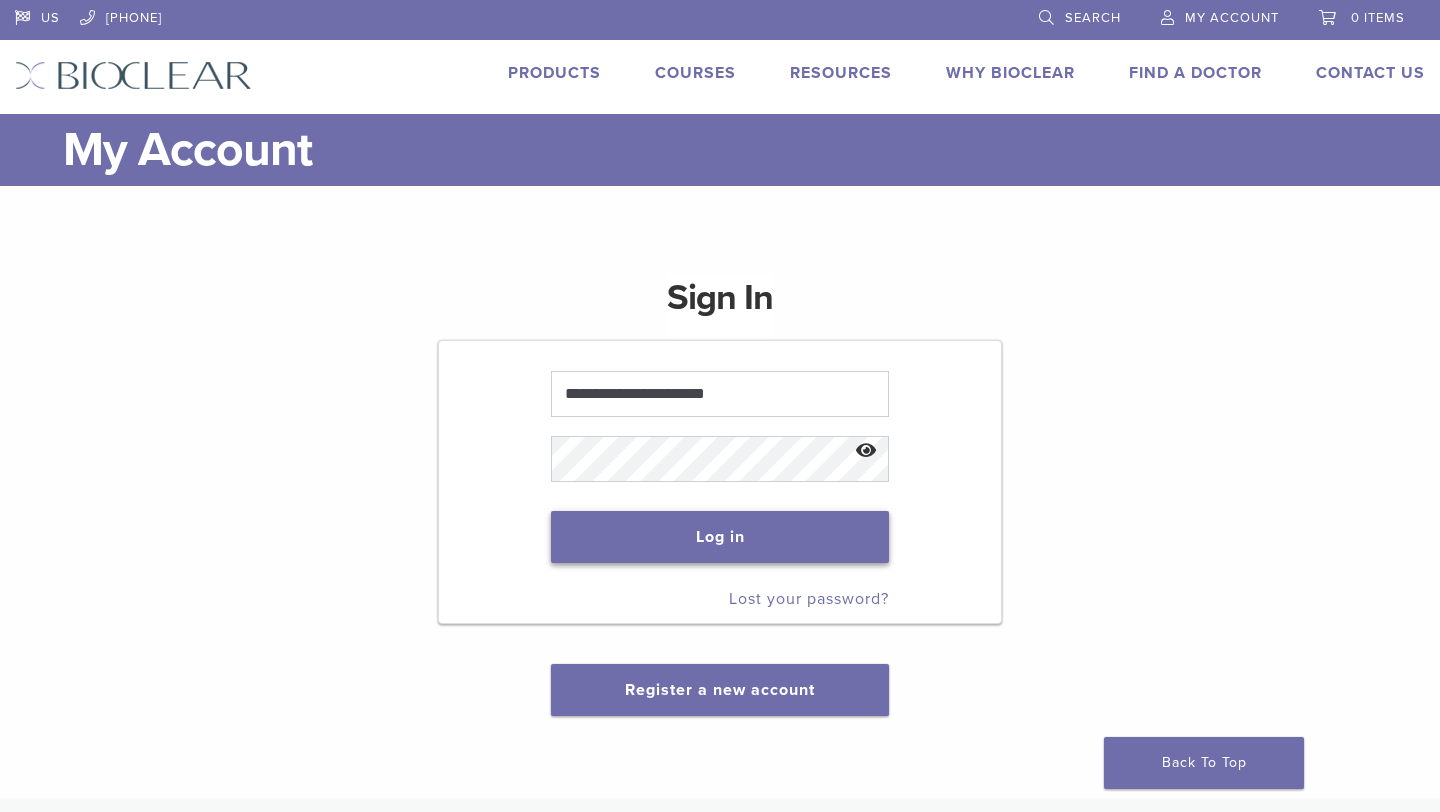 click on "Log in" at bounding box center [719, 537] 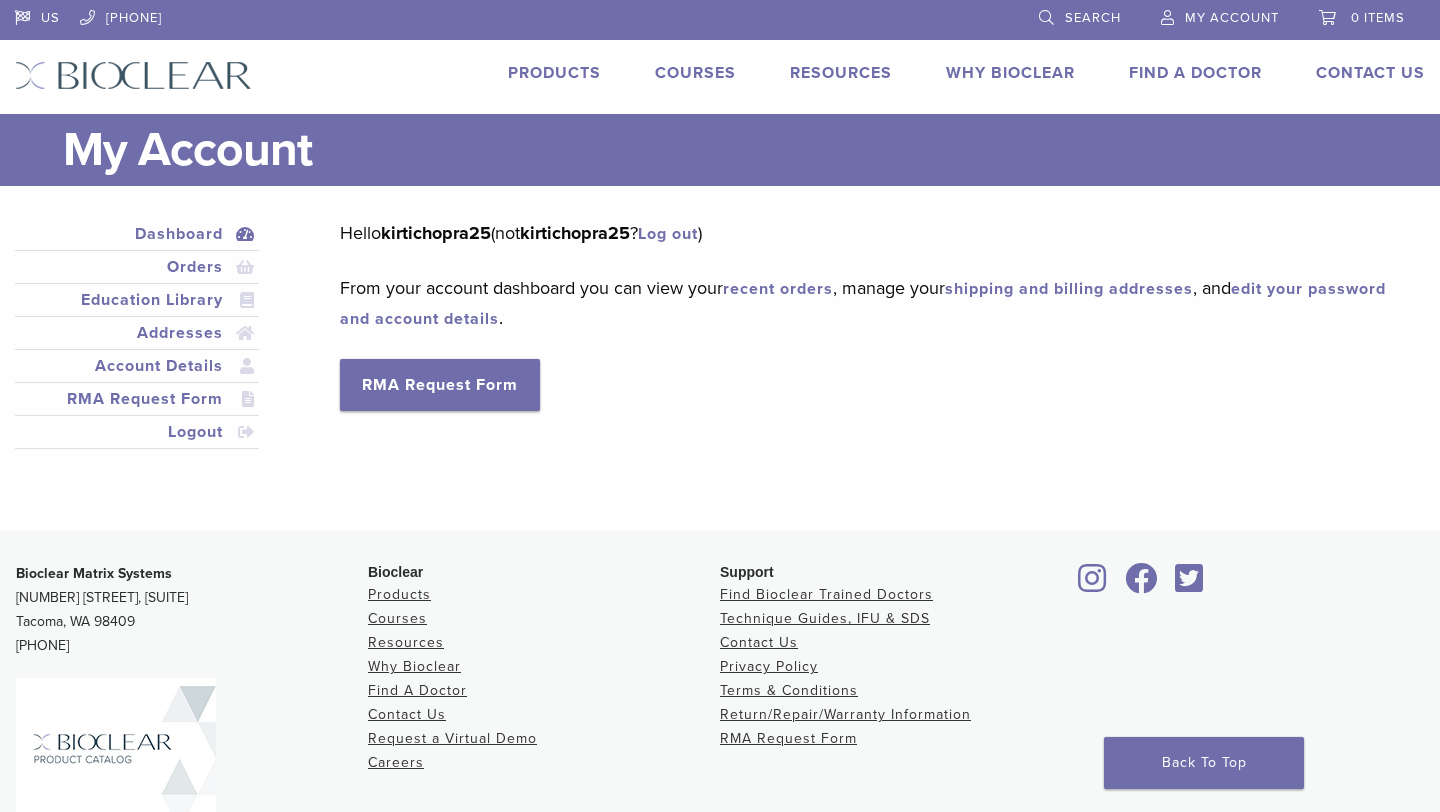 scroll, scrollTop: 0, scrollLeft: 0, axis: both 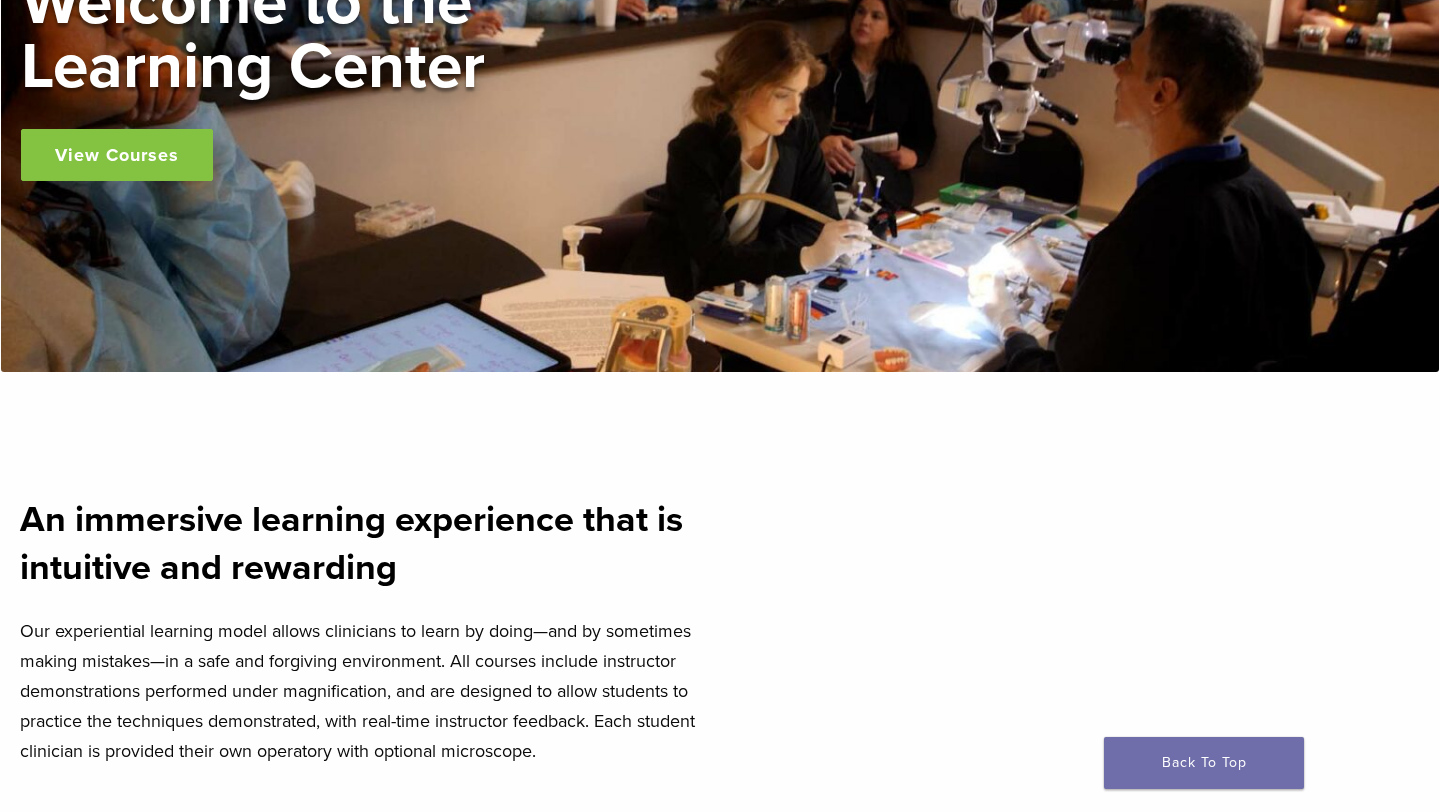 click on "View Courses" at bounding box center [117, 155] 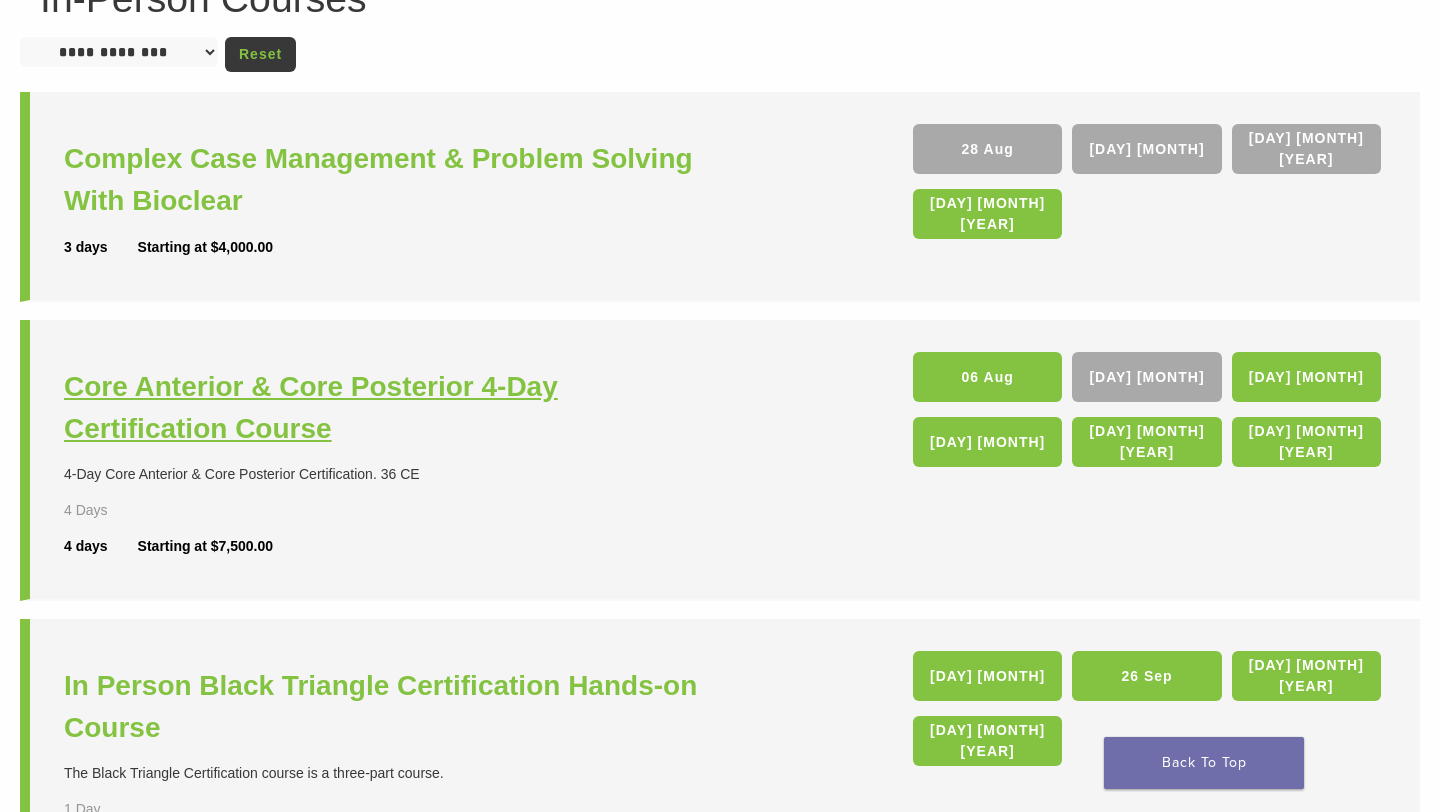 scroll, scrollTop: 0, scrollLeft: 0, axis: both 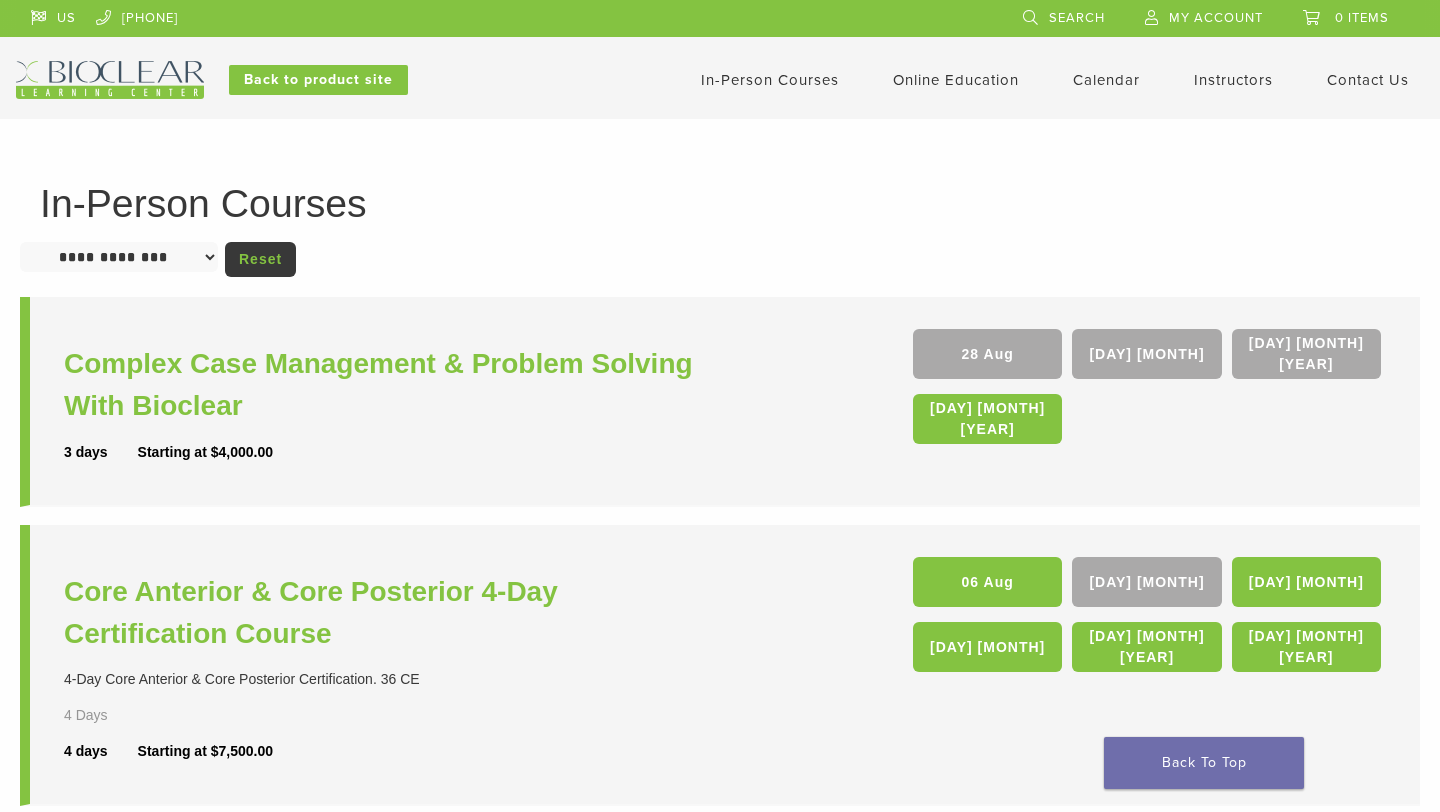 click on "Search" at bounding box center (1077, 18) 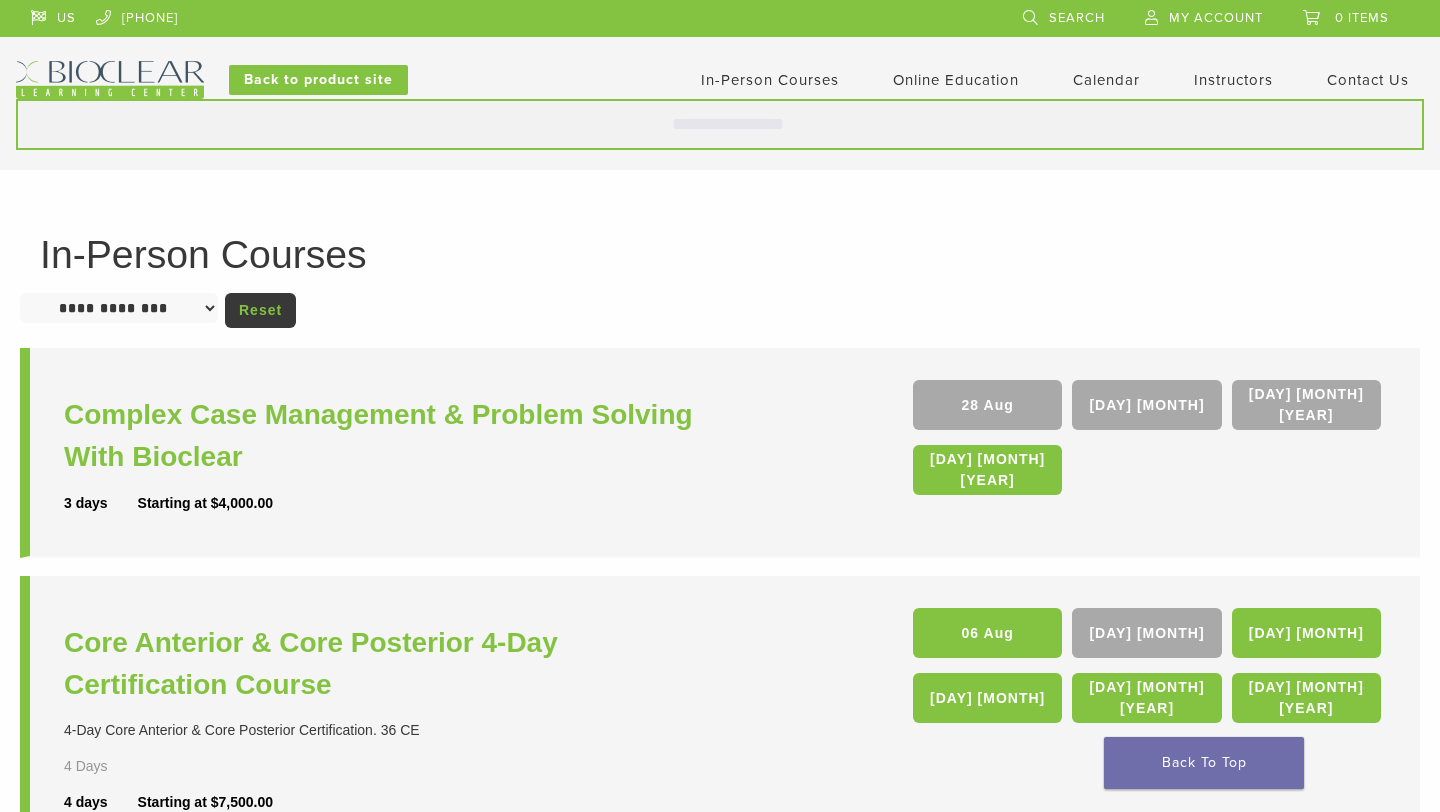 click on "Search for:" at bounding box center (720, 124) 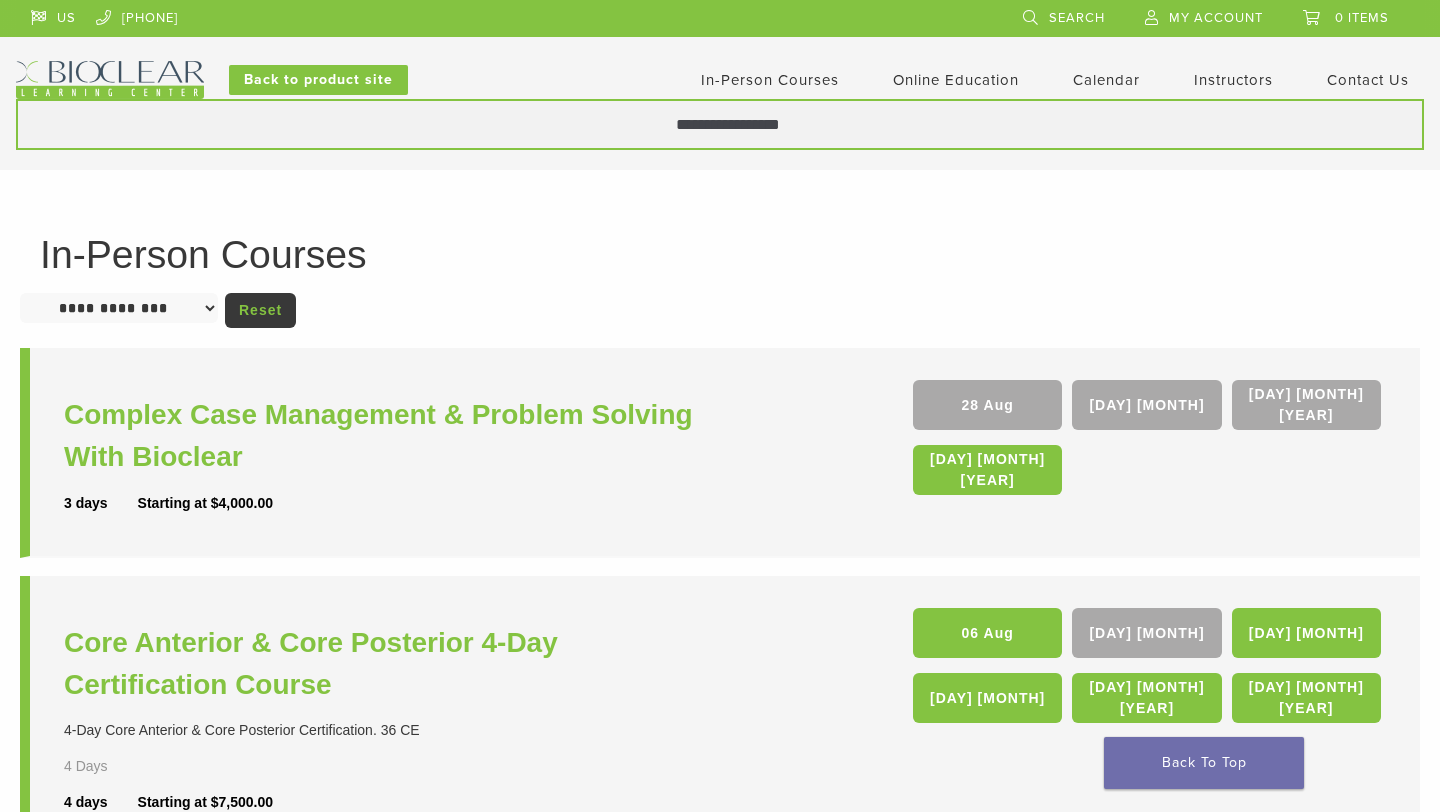 type on "**********" 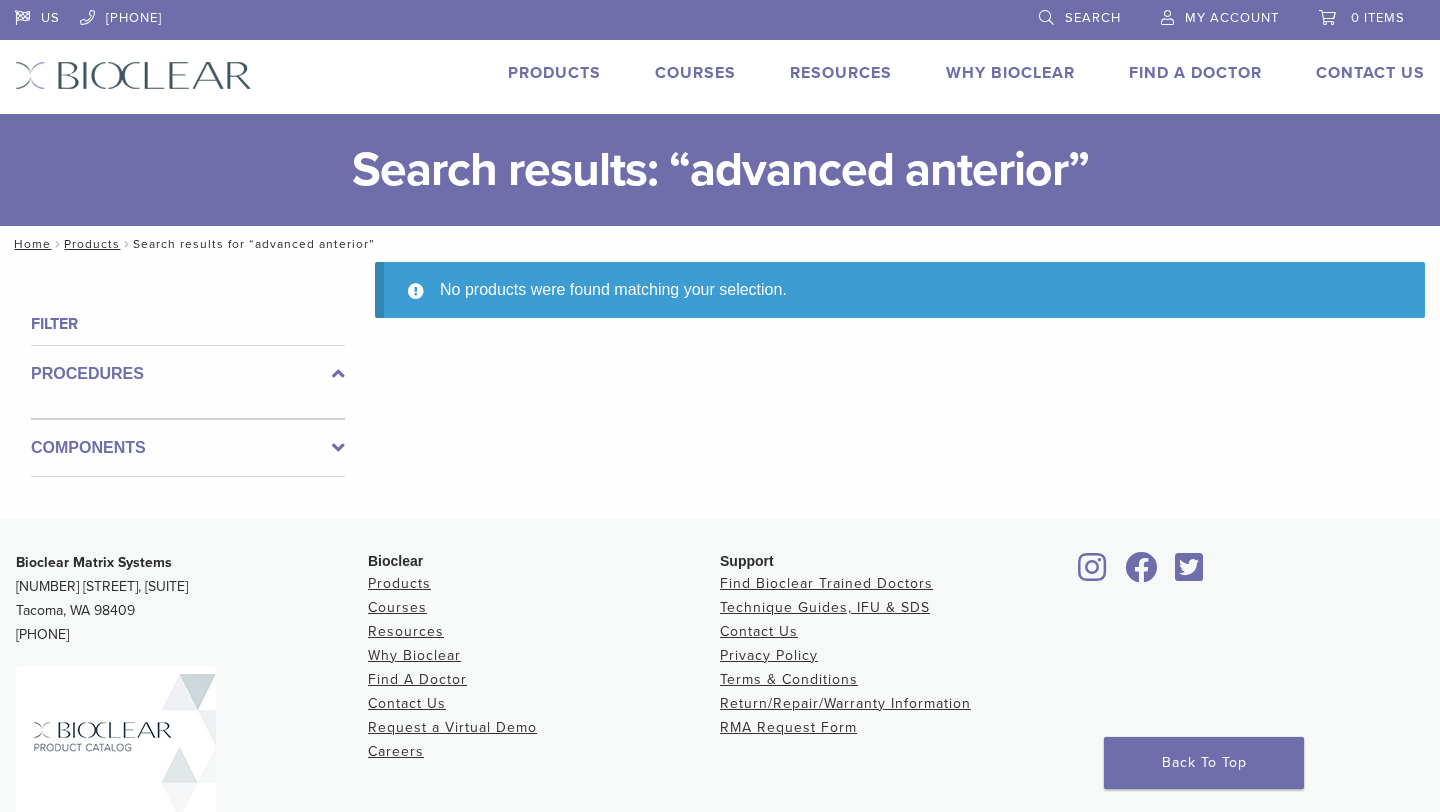 scroll, scrollTop: 0, scrollLeft: 0, axis: both 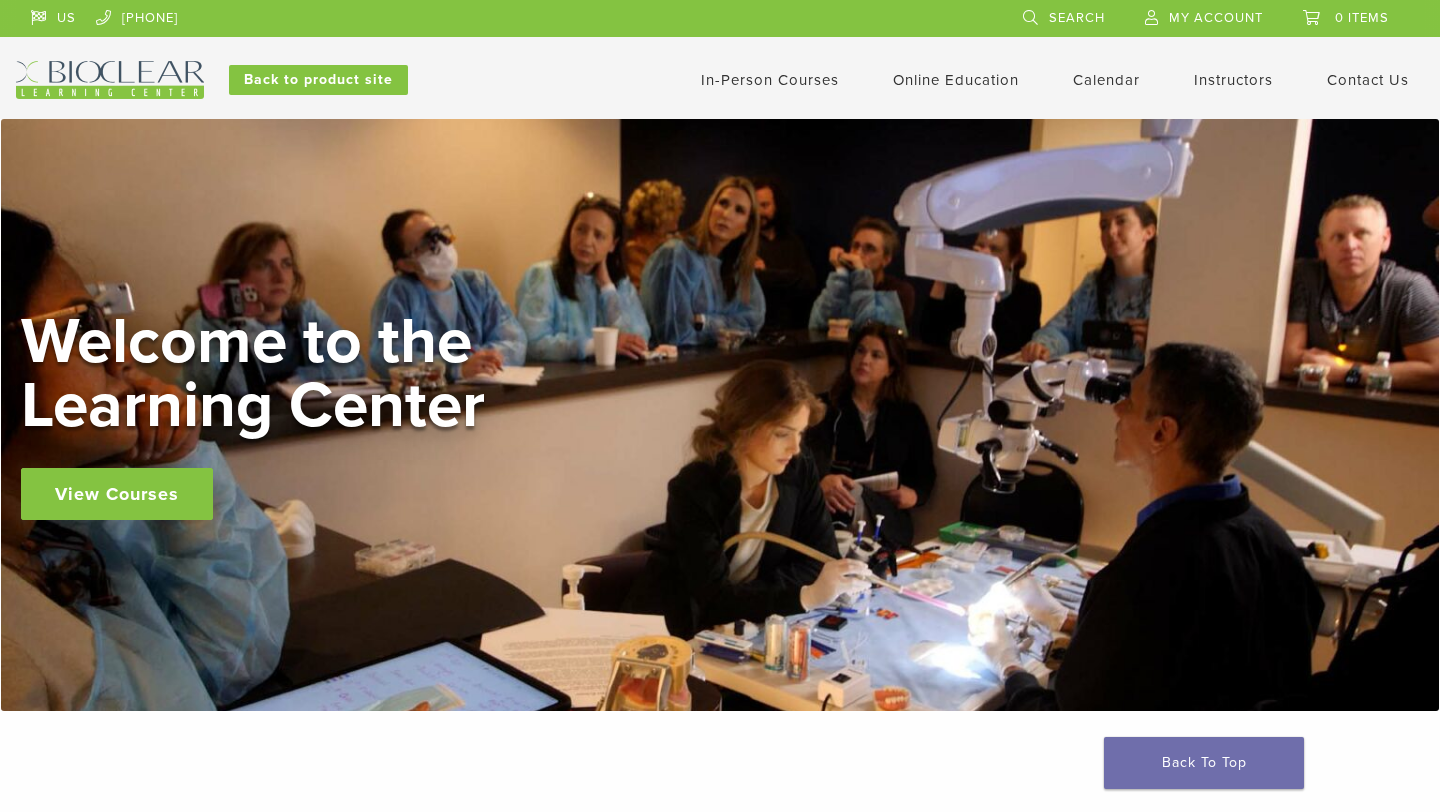 click on "In-Person Courses" at bounding box center (770, 80) 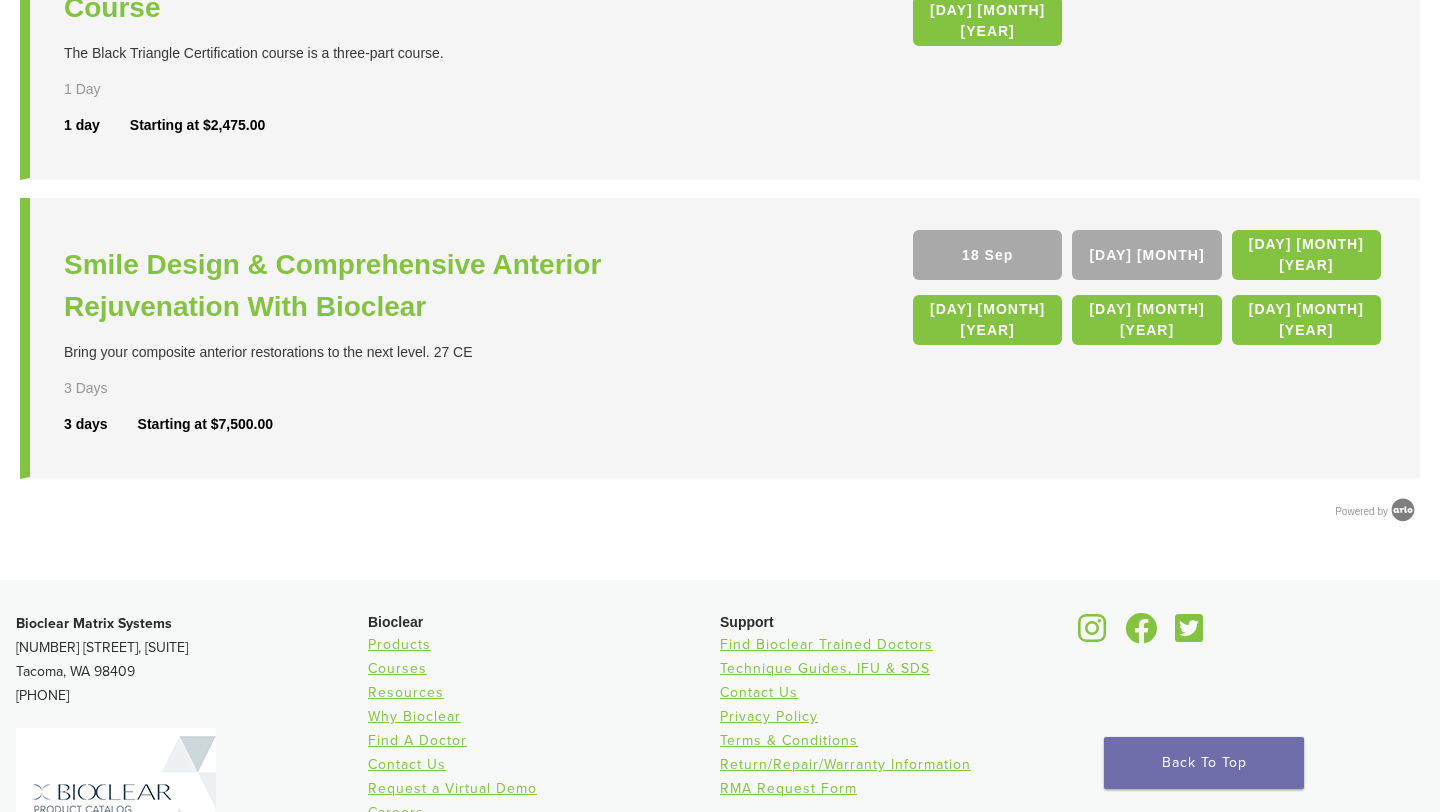 scroll, scrollTop: 958, scrollLeft: 0, axis: vertical 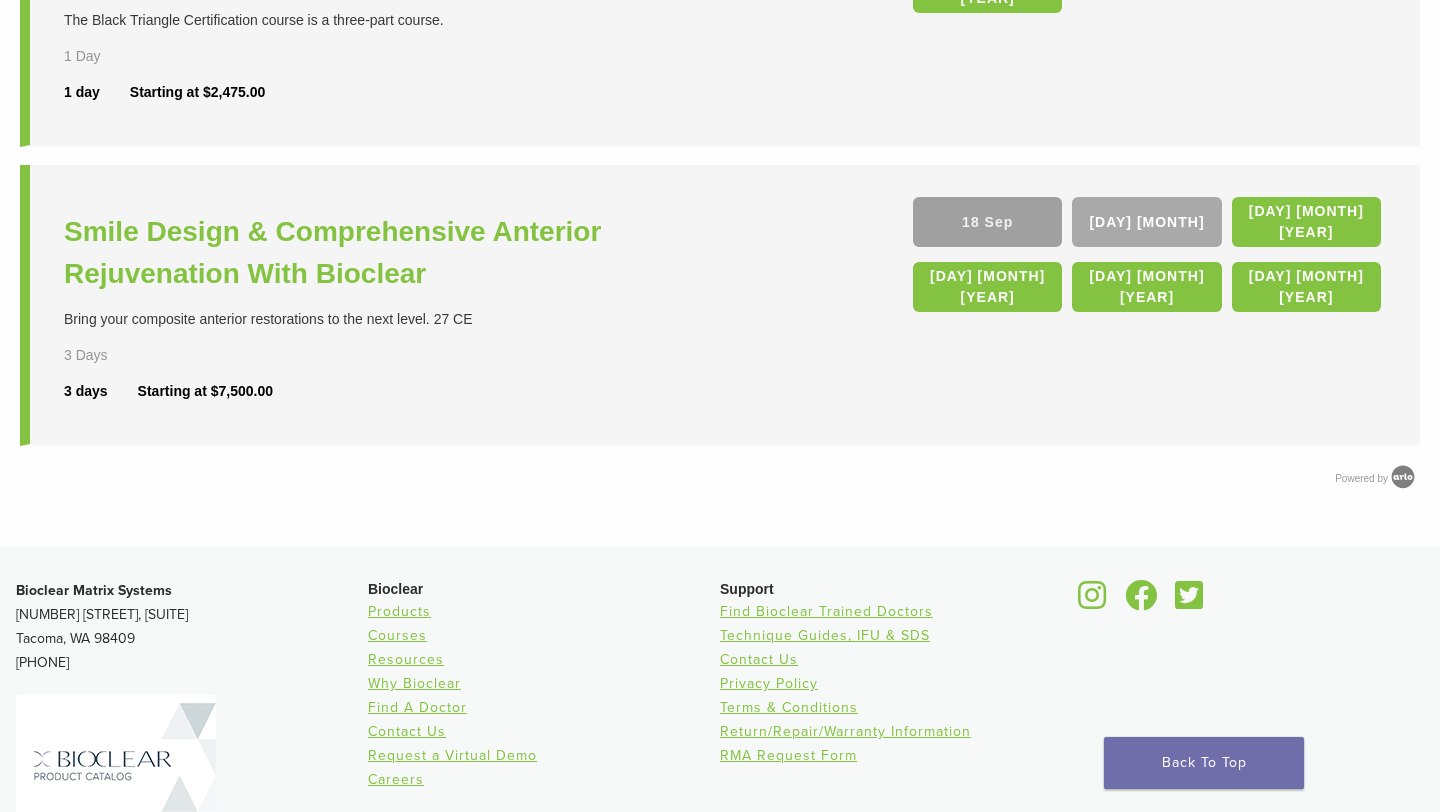 click on "18 Sep" at bounding box center (987, 222) 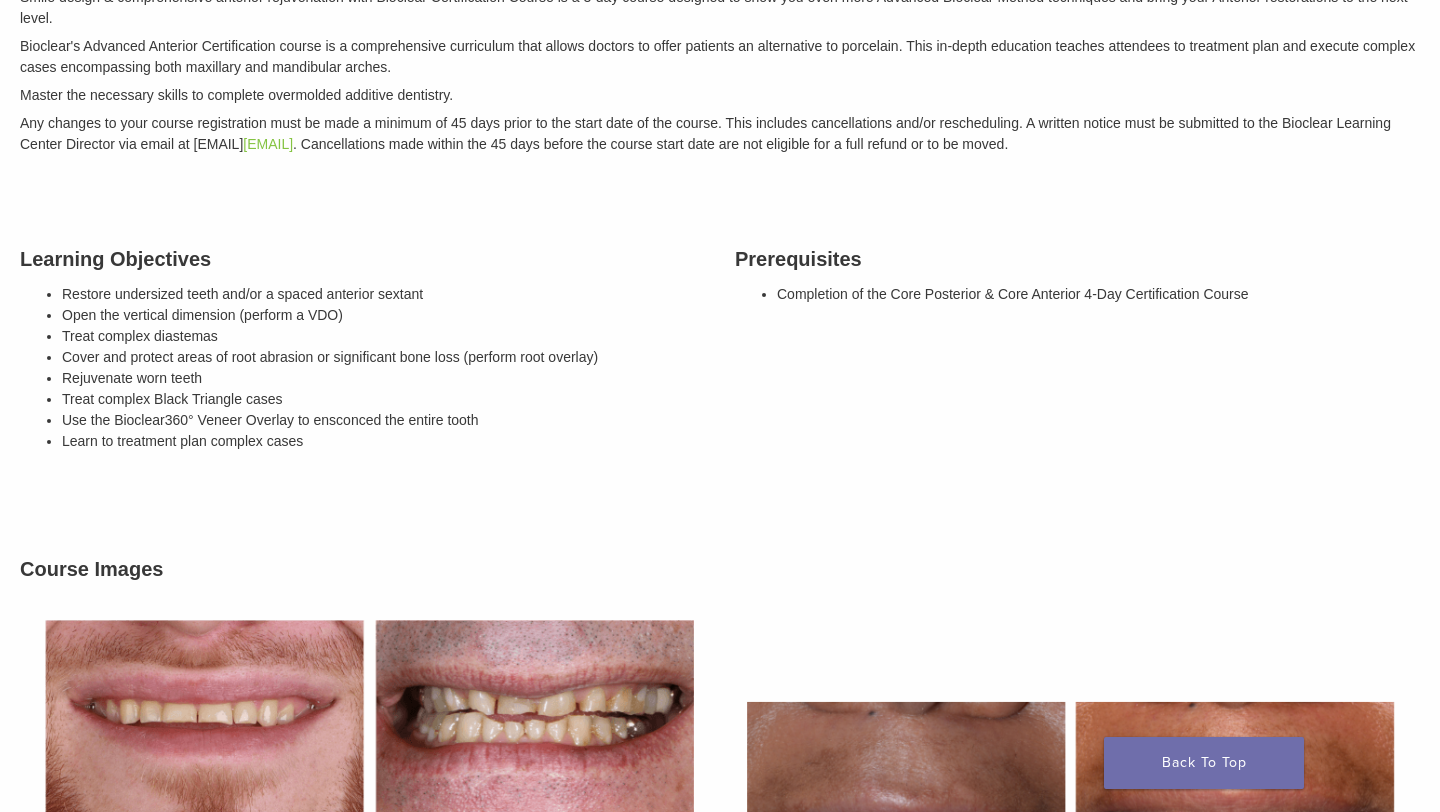scroll, scrollTop: 0, scrollLeft: 0, axis: both 